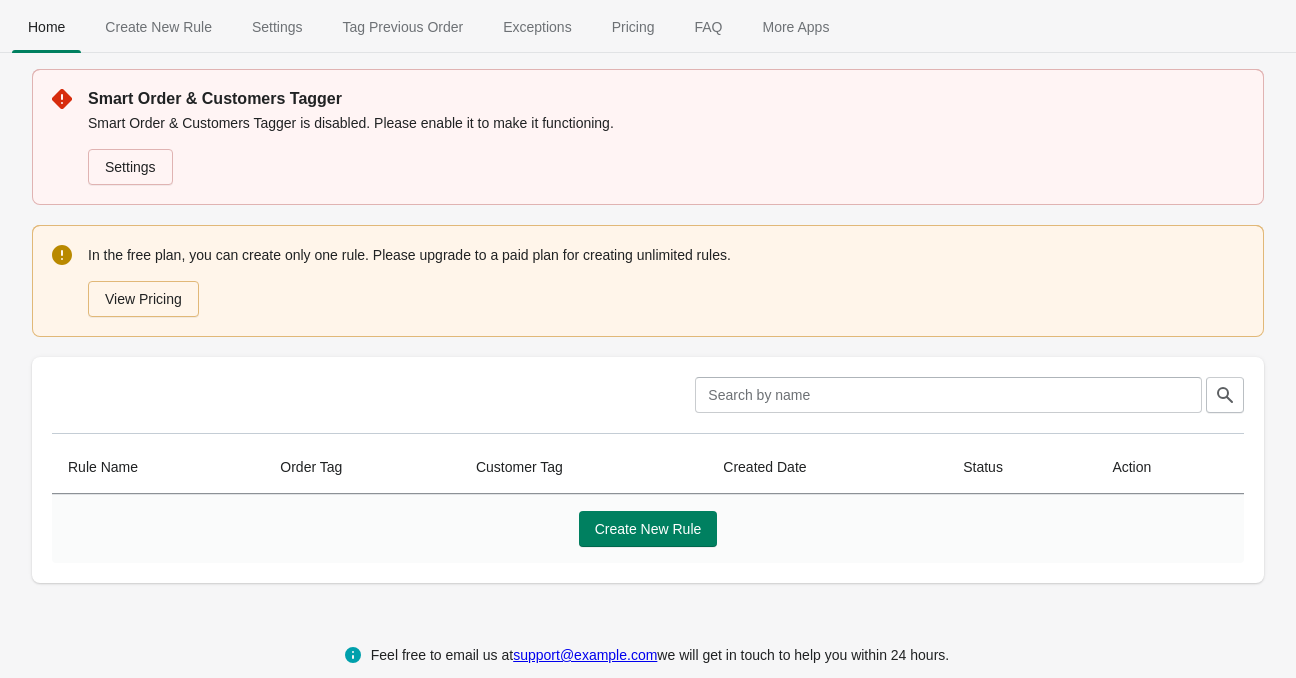 scroll, scrollTop: 0, scrollLeft: 0, axis: both 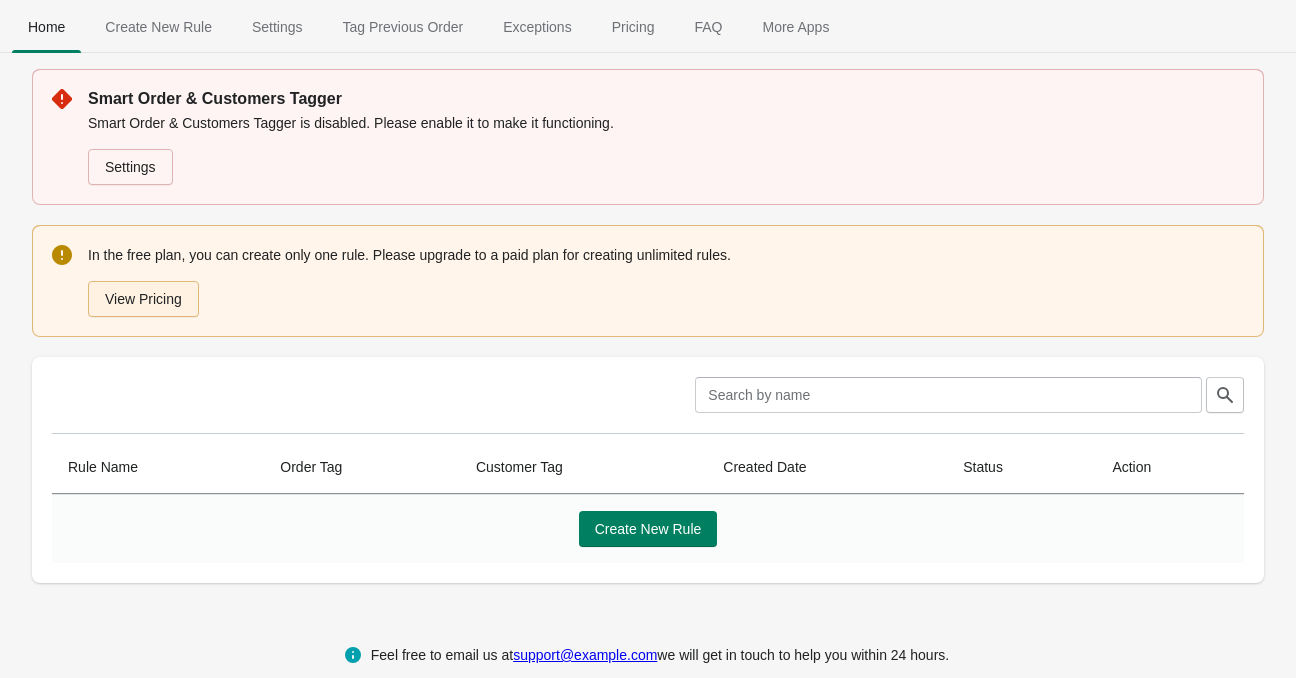 click on "View Pricing" at bounding box center (143, 299) 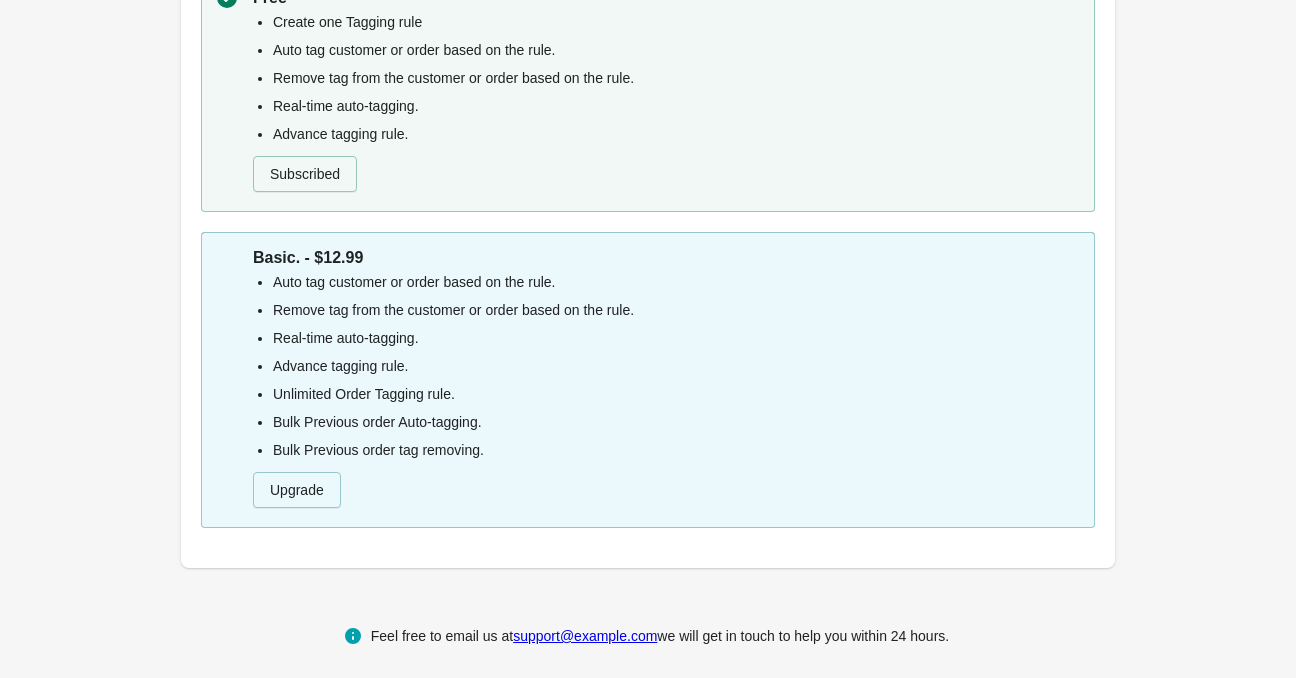 scroll, scrollTop: 169, scrollLeft: 0, axis: vertical 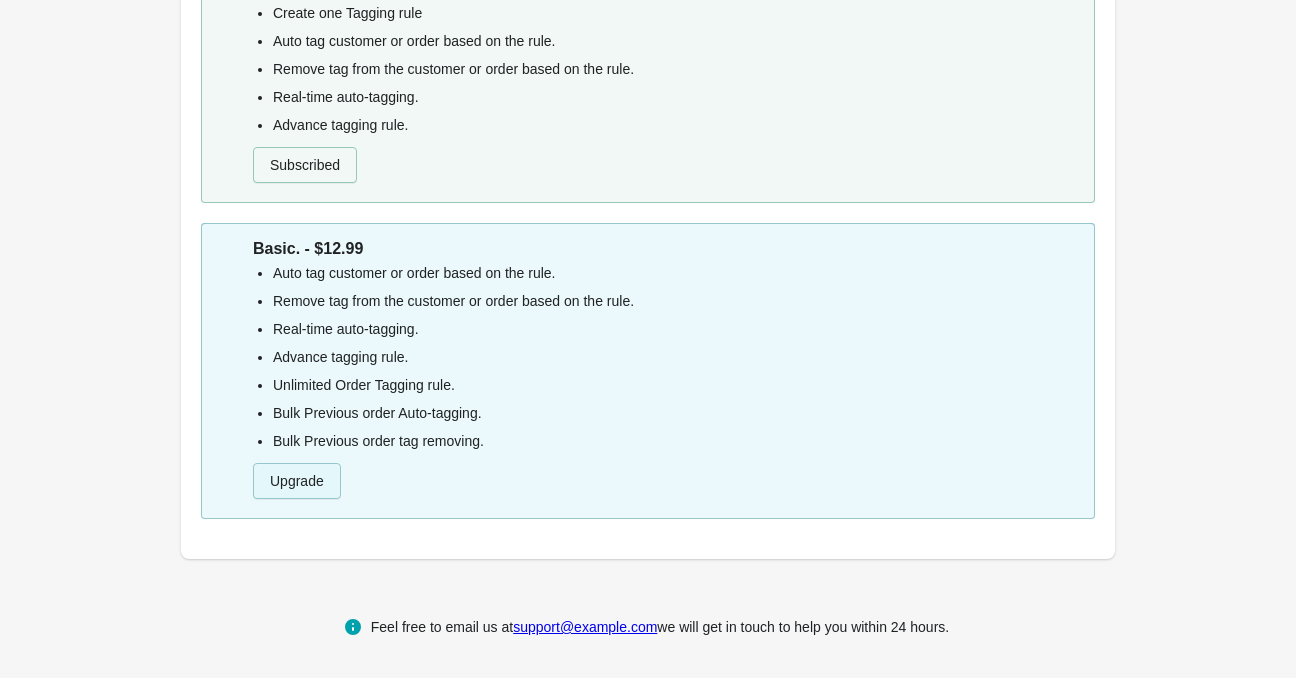 click on "Upgrade" at bounding box center [297, 481] 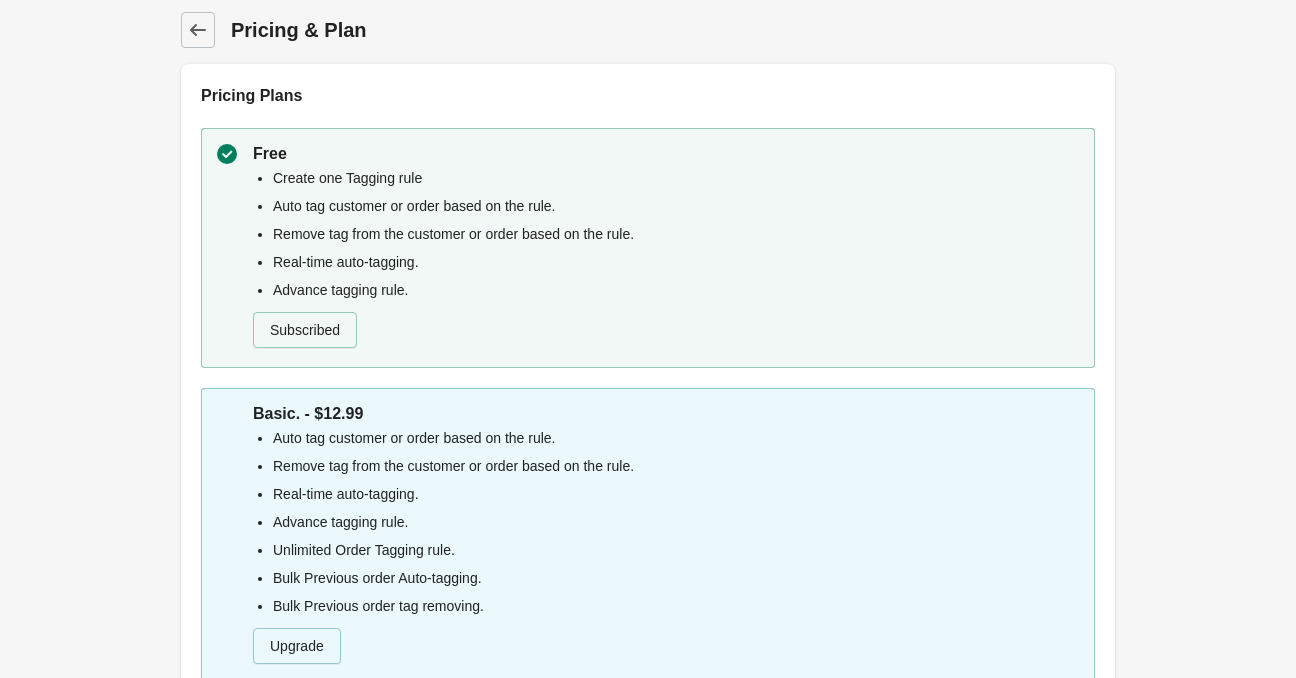 scroll, scrollTop: 0, scrollLeft: 0, axis: both 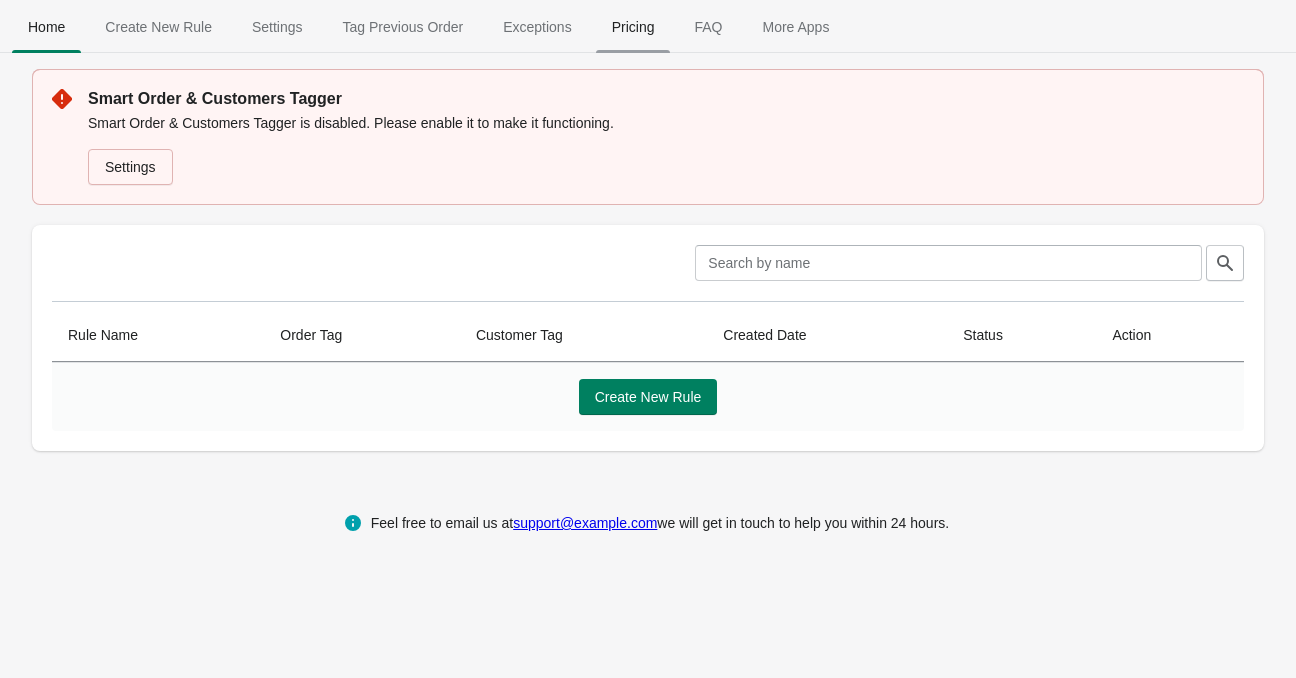 click on "Pricing" at bounding box center (633, 27) 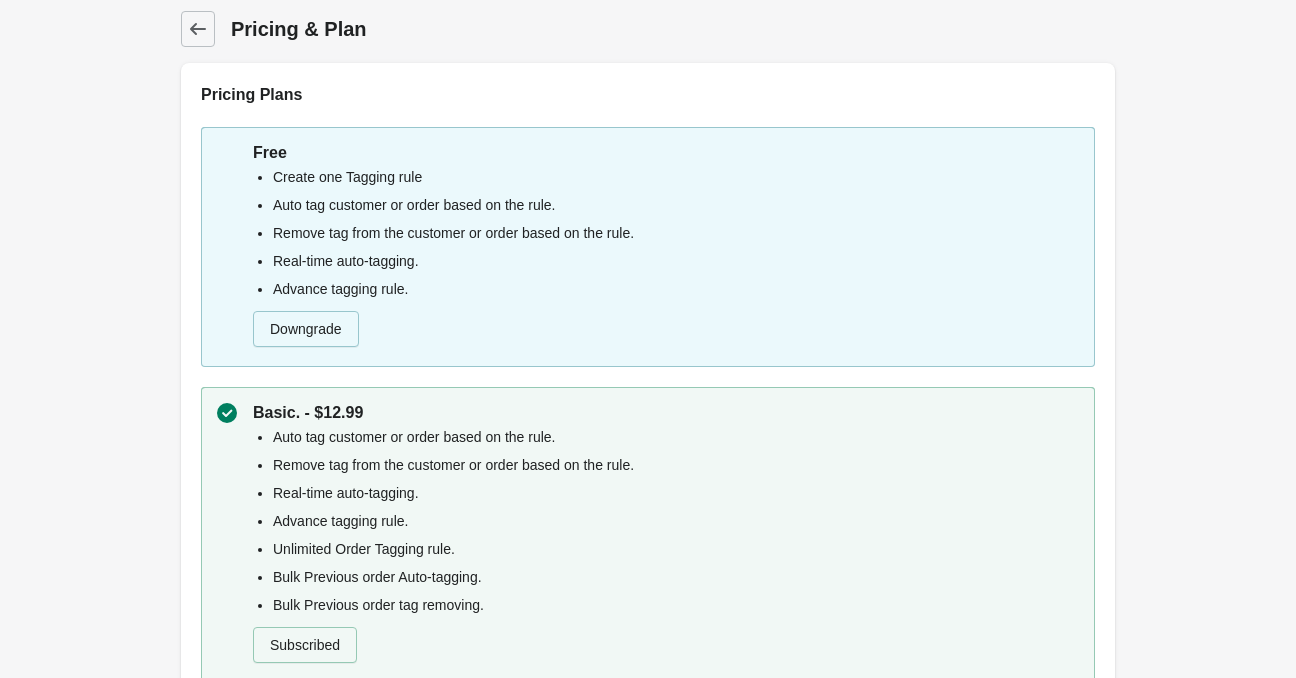 scroll, scrollTop: 0, scrollLeft: 0, axis: both 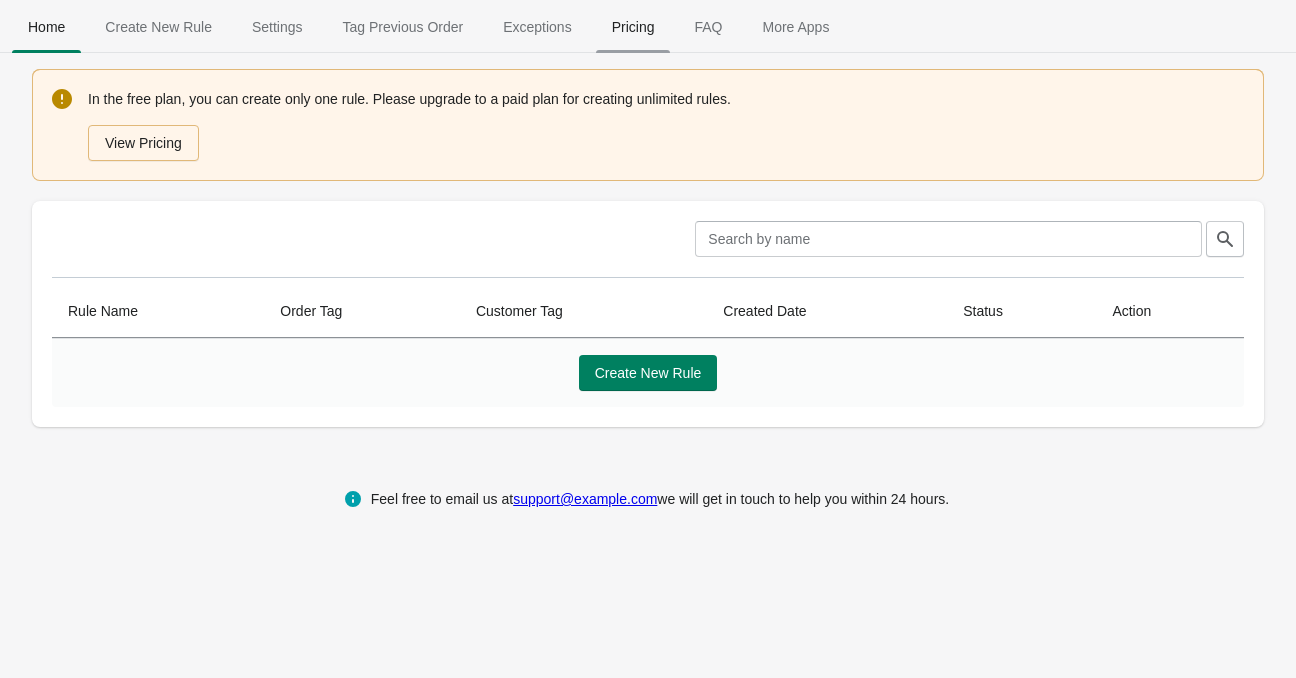 click on "Pricing" at bounding box center [633, 27] 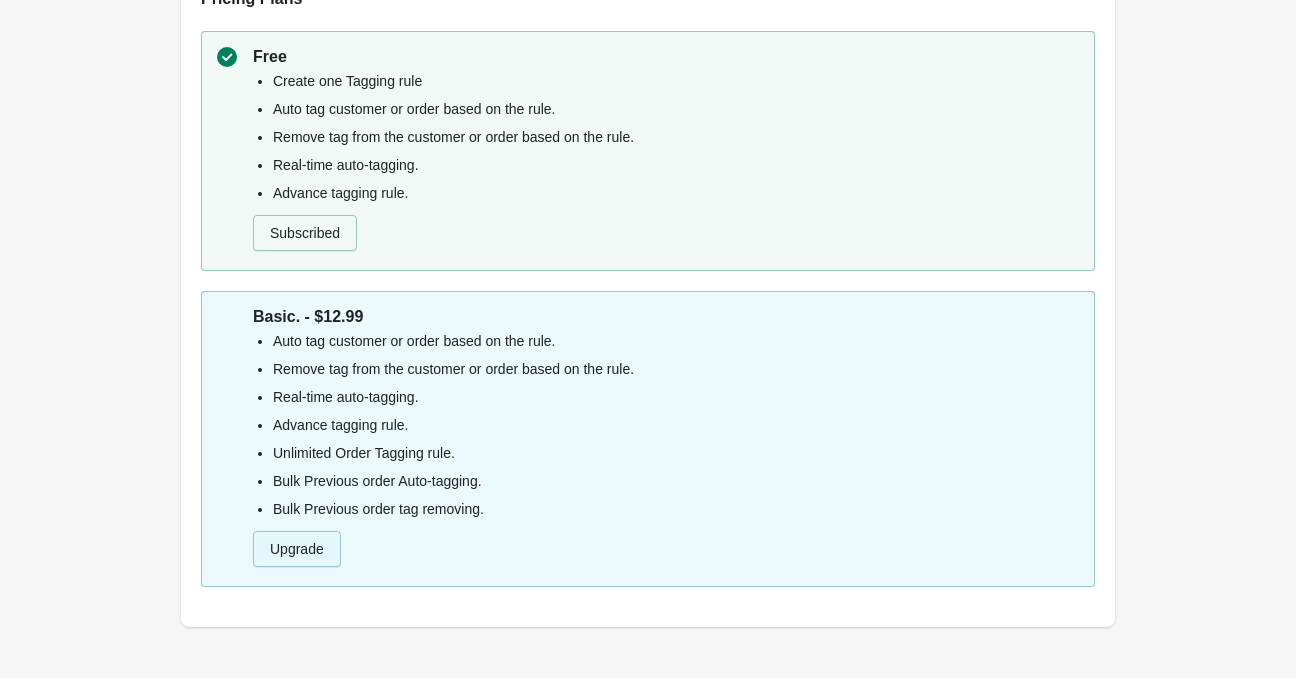 scroll, scrollTop: 74, scrollLeft: 0, axis: vertical 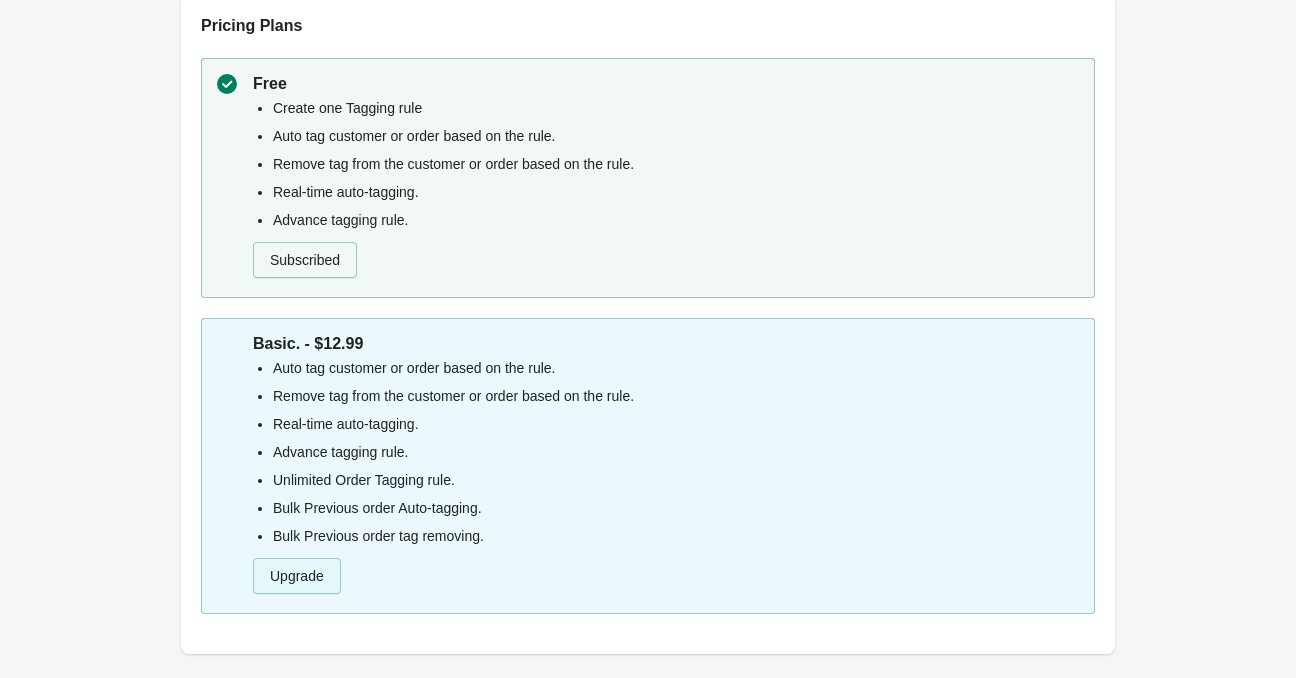 click on "Upgrade" at bounding box center (297, 576) 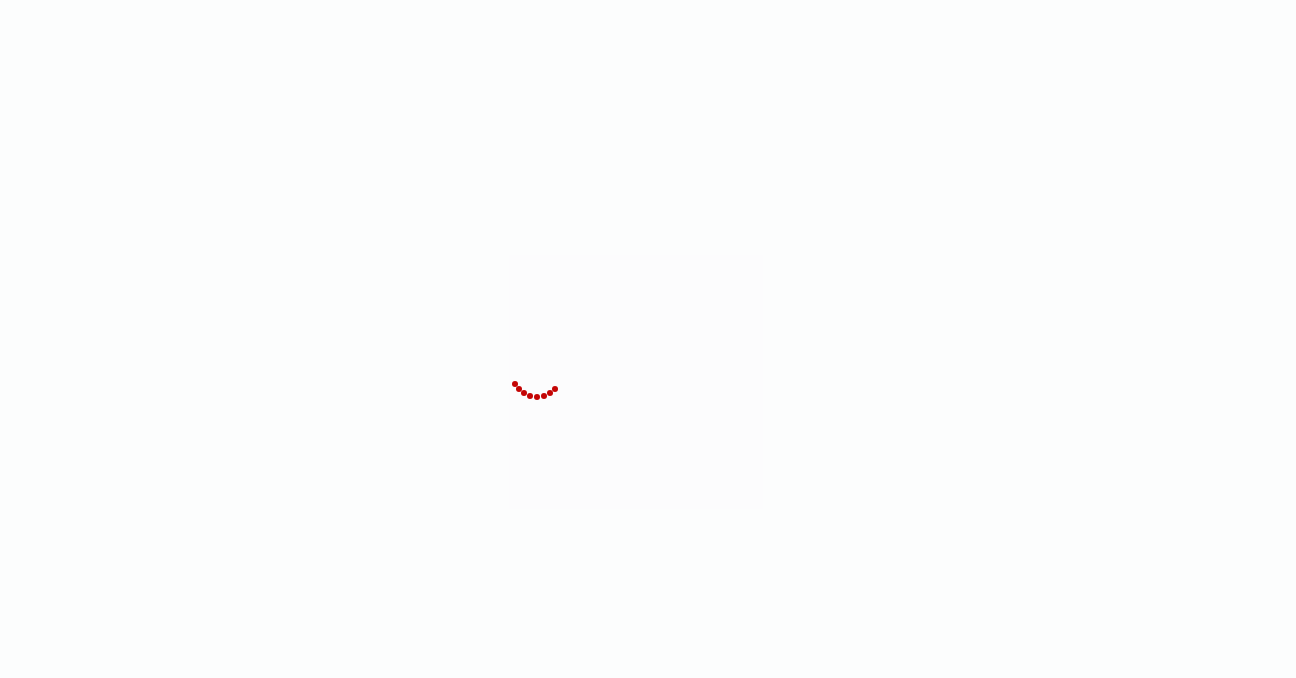 scroll, scrollTop: 0, scrollLeft: 0, axis: both 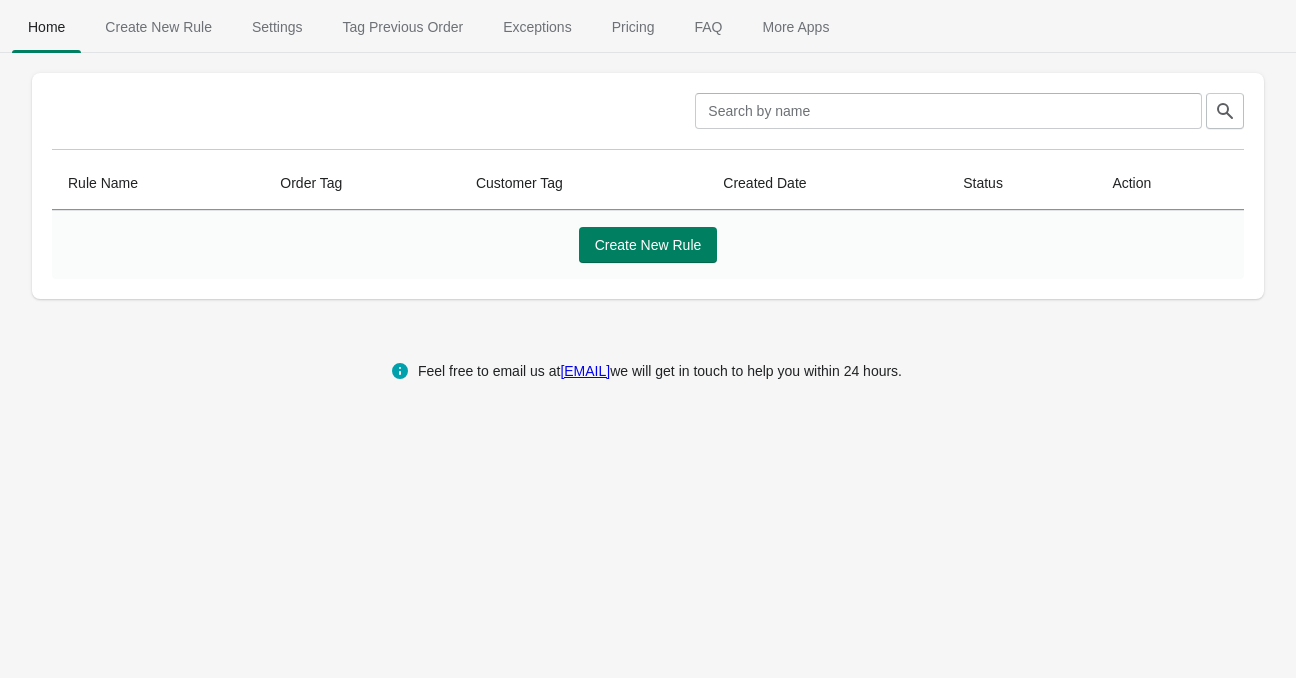 click on "Home Create New Rule Settings Tag Previous Order Exceptions Pricing FAQ More Apps More views Home Create New Rule Settings Tag Previous Order Exceptions Pricing FAQ More Apps More views Clear Rule Name Order Tag Customer Tag Created Date Status Action Create New Rule    Feel free to email us at  [EMAIL]  we will get in touch to help you within 24 hours." at bounding box center (648, 339) 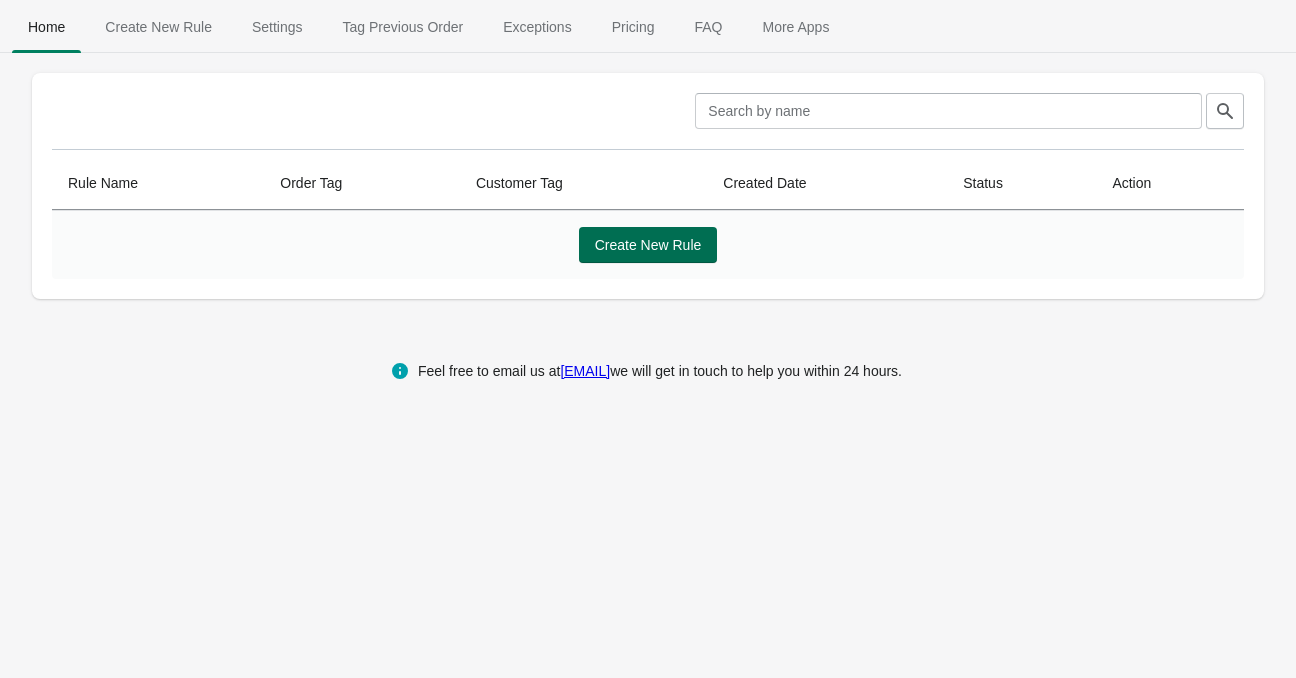 click on "Create New Rule" at bounding box center (648, 245) 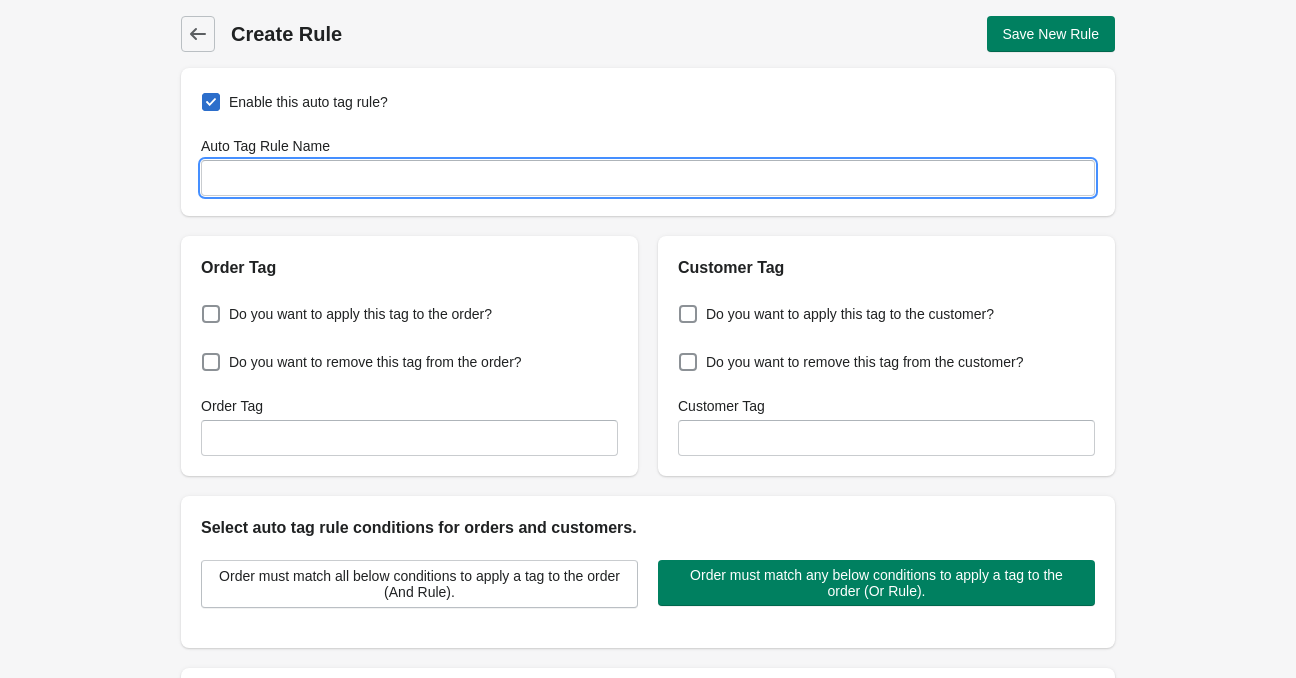 click on "Auto Tag Rule Name" at bounding box center (648, 178) 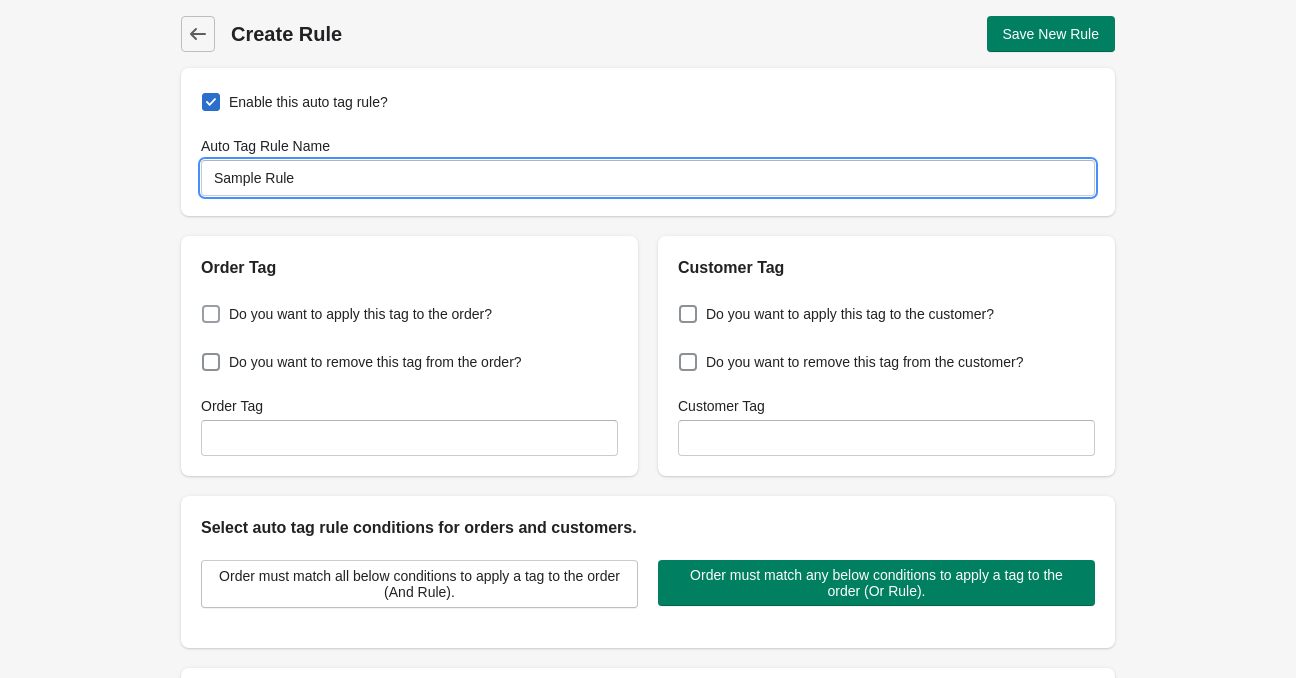 type on "Sample Rule" 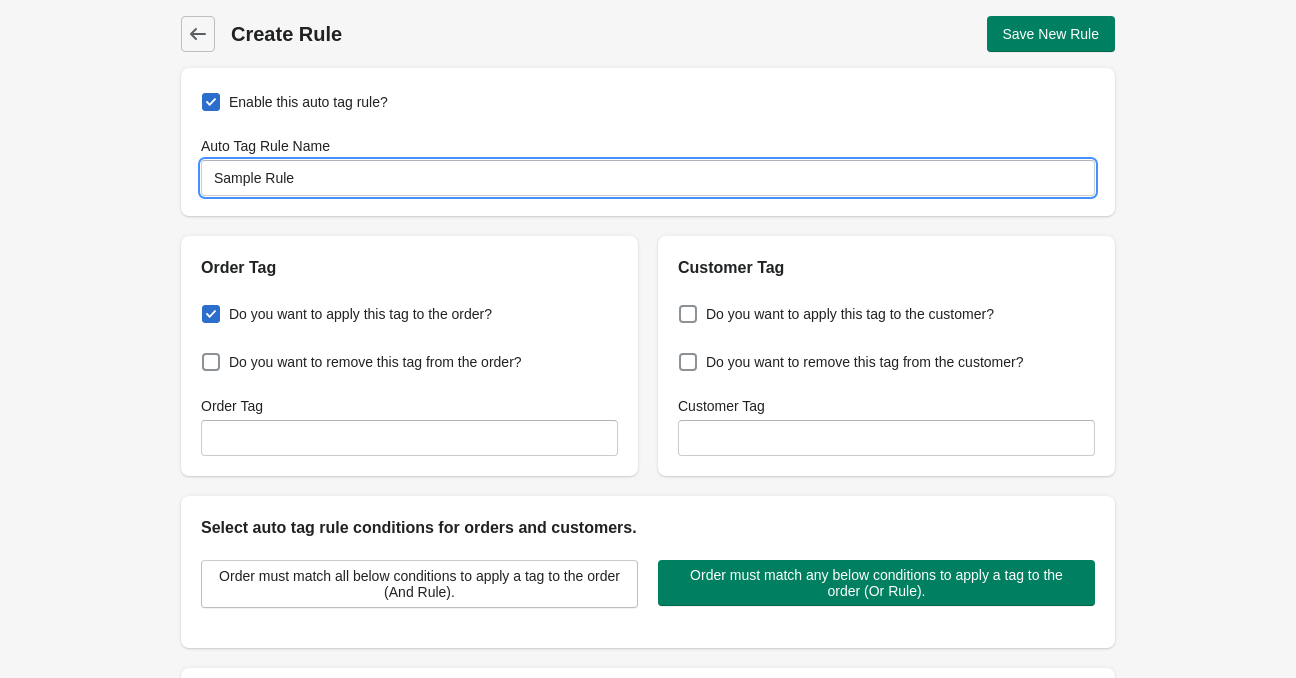 checkbox on "true" 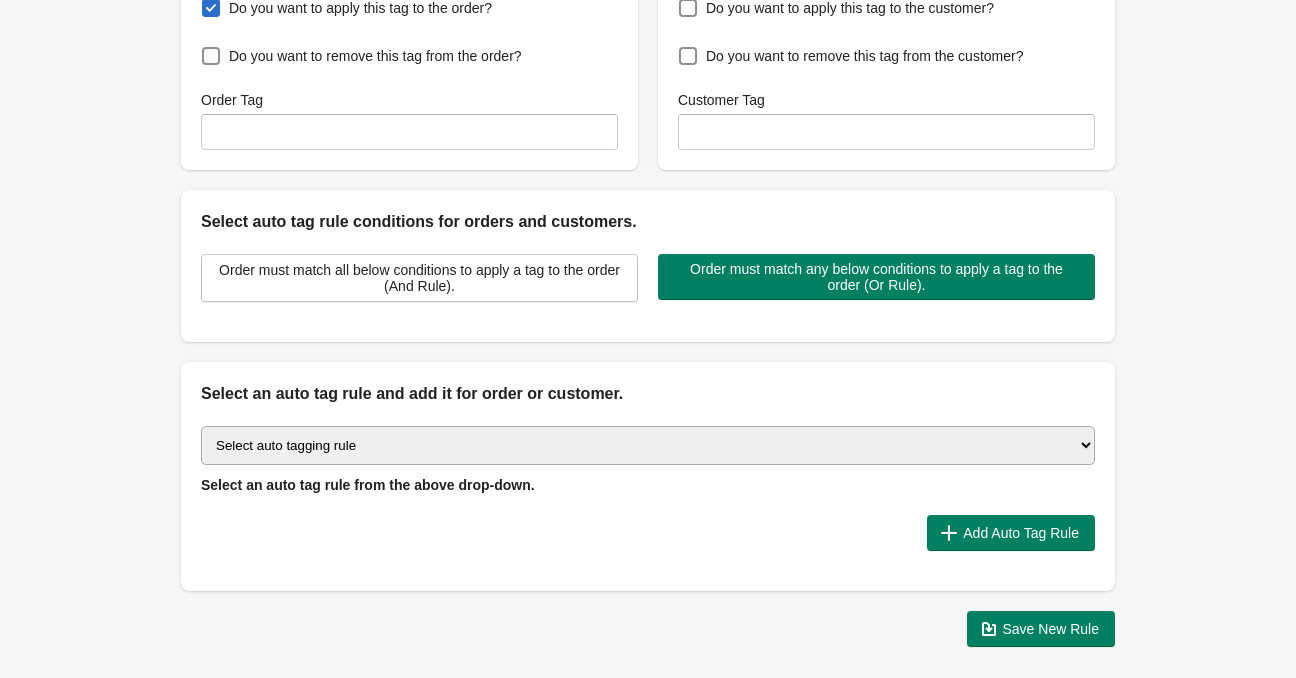 scroll, scrollTop: 311, scrollLeft: 0, axis: vertical 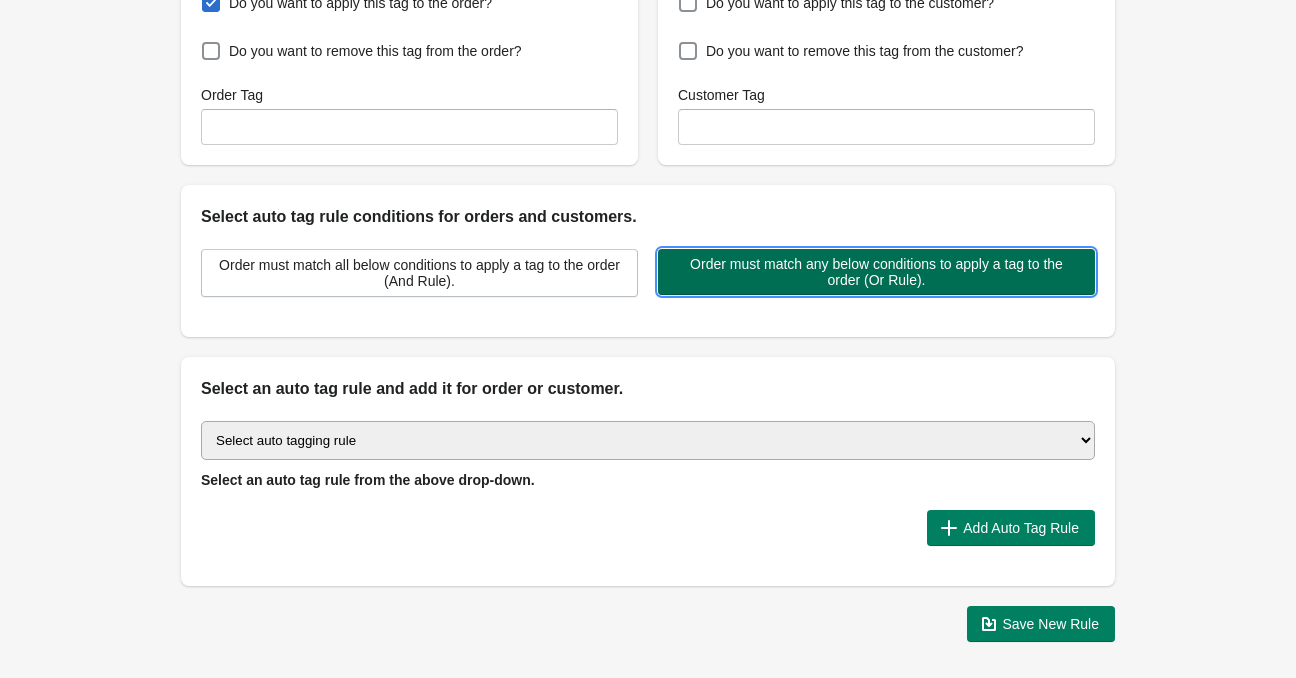 click on "Order must match any below conditions to apply a tag to the order (Or Rule)." at bounding box center (876, 272) 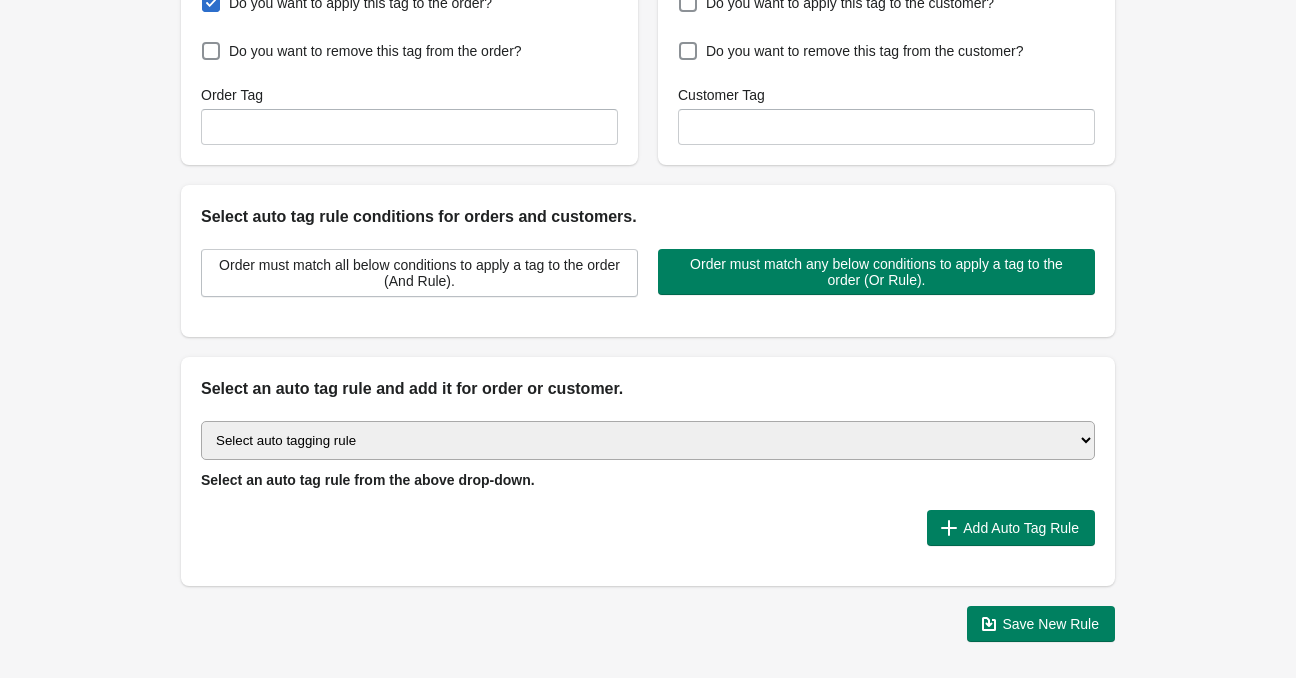 click on "Select auto tagging rule Tag by order amount Tag based on the order count (Volume) Tag by Discount Code Tag based on the Payment Method Tag based on the order additional details or additional attribute Tag based on payment status Tag based on fulfillment status Tag Based on the order source name Tag by order weight (weight is matched in grams) Tag based on the total order discount Use order additional fields value as a tag Add a tag based on the order creation date Add a tag based on the order note Add a tag based on the order tag Tag orders or customers based on the order's customer locale(language) Add a tag based on the order status Add a tag based on the order taxes status. Tag order or customer based on the order risk level. Use the order discount code as a tag. Tag based on the POS location id Tag based on the order tip (tipping) amount Tag based on the fulfilment location id Tag based on the order total item count Use order variant SKUs as a tag Use order note as a tag Tag by Collection" at bounding box center [648, 440] 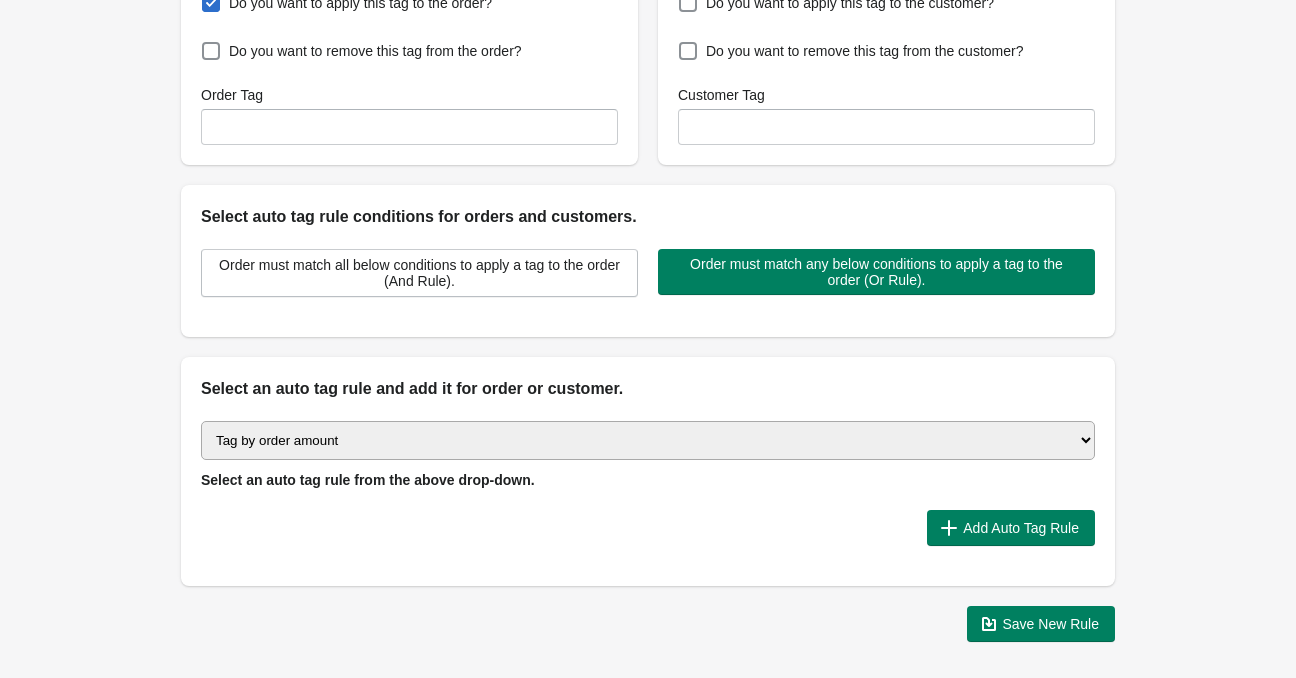 click on "Select auto tagging rule Tag by order amount Tag based on the order count (Volume) Tag by Discount Code Tag based on the Payment Method Tag based on the order additional details or additional attribute Tag based on payment status Tag based on fulfillment status Tag Based on the order source name Tag by order weight (weight is matched in grams) Tag based on the total order discount Use order additional fields value as a tag Add a tag based on the order creation date Add a tag based on the order note Add a tag based on the order tag Tag orders or customers based on the order's customer locale(language) Add a tag based on the order status Add a tag based on the order taxes status. Tag order or customer based on the order risk level. Use the order discount code as a tag. Tag based on the POS location id Tag based on the order tip (tipping) amount Tag based on the fulfilment location id Tag based on the order total item count Use order variant SKUs as a tag Use order note as a tag Tag by Collection" at bounding box center (648, 440) 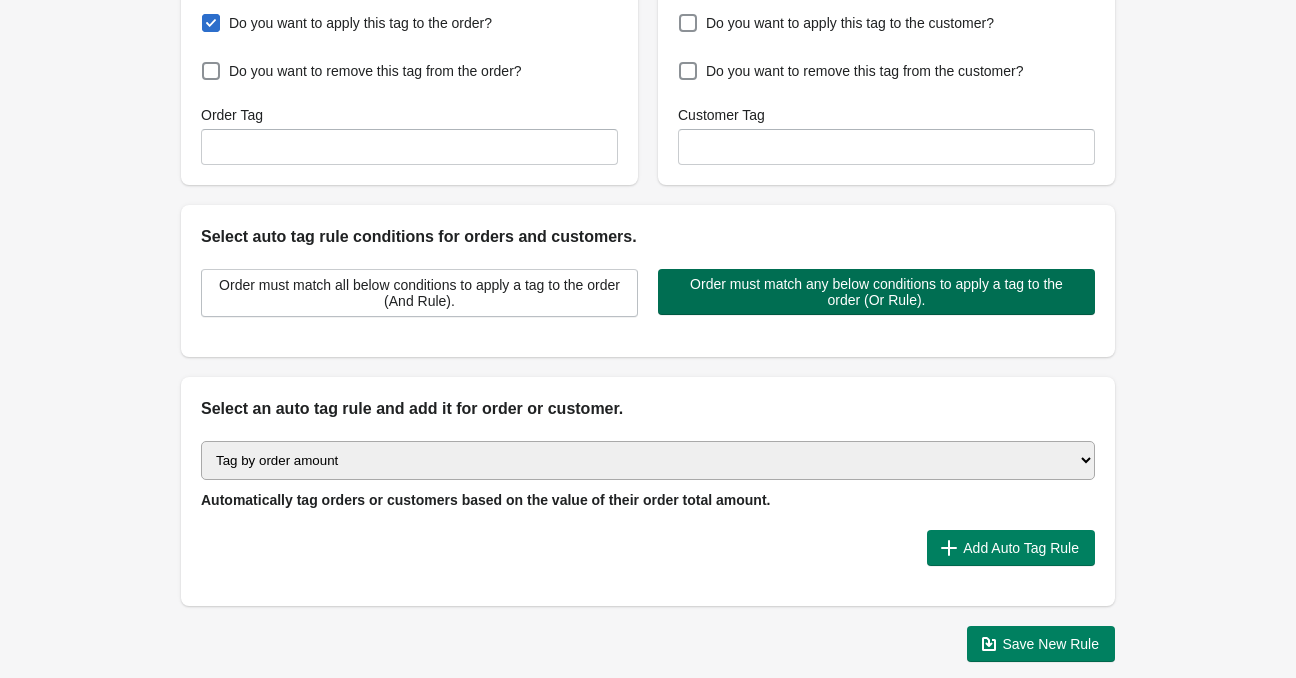 scroll, scrollTop: 397, scrollLeft: 0, axis: vertical 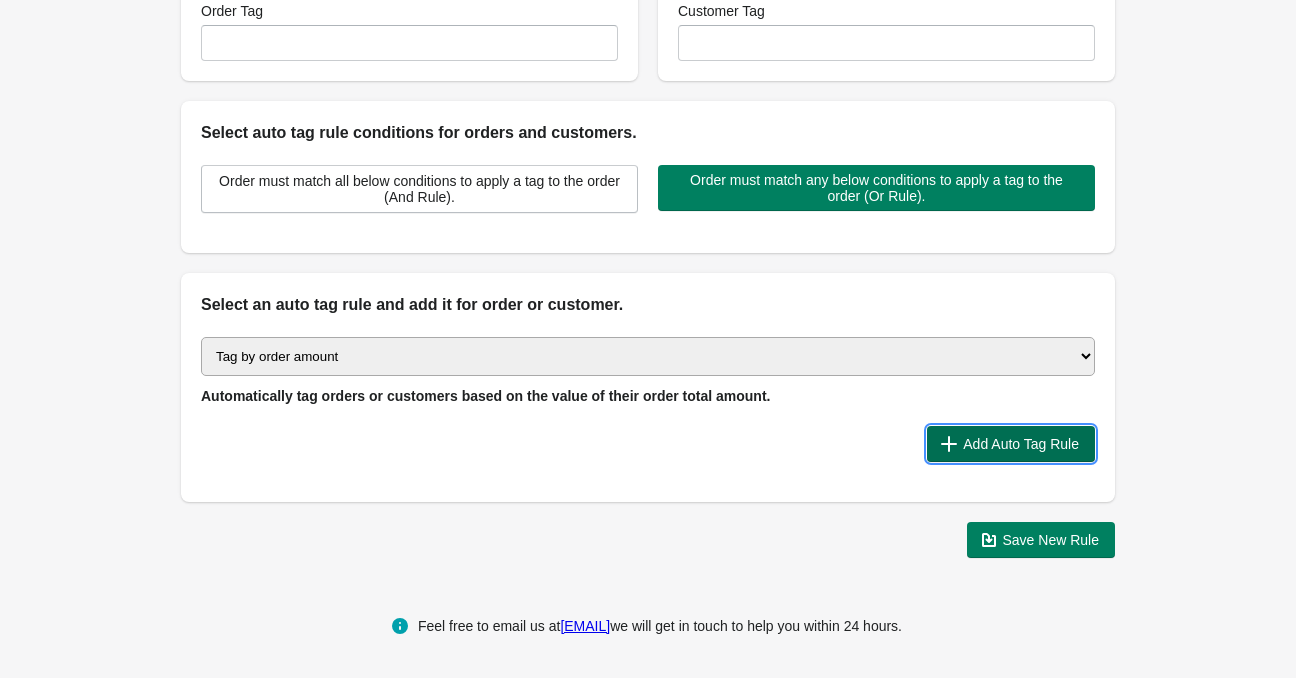 click 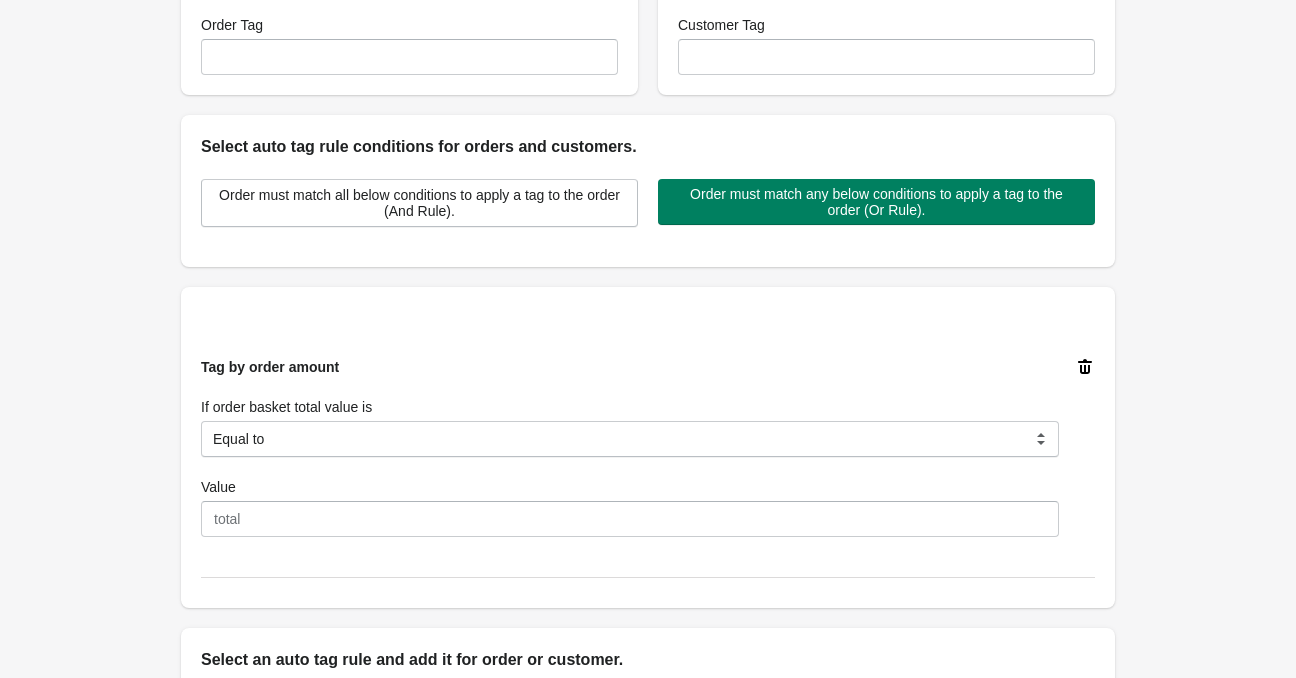 scroll, scrollTop: 369, scrollLeft: 0, axis: vertical 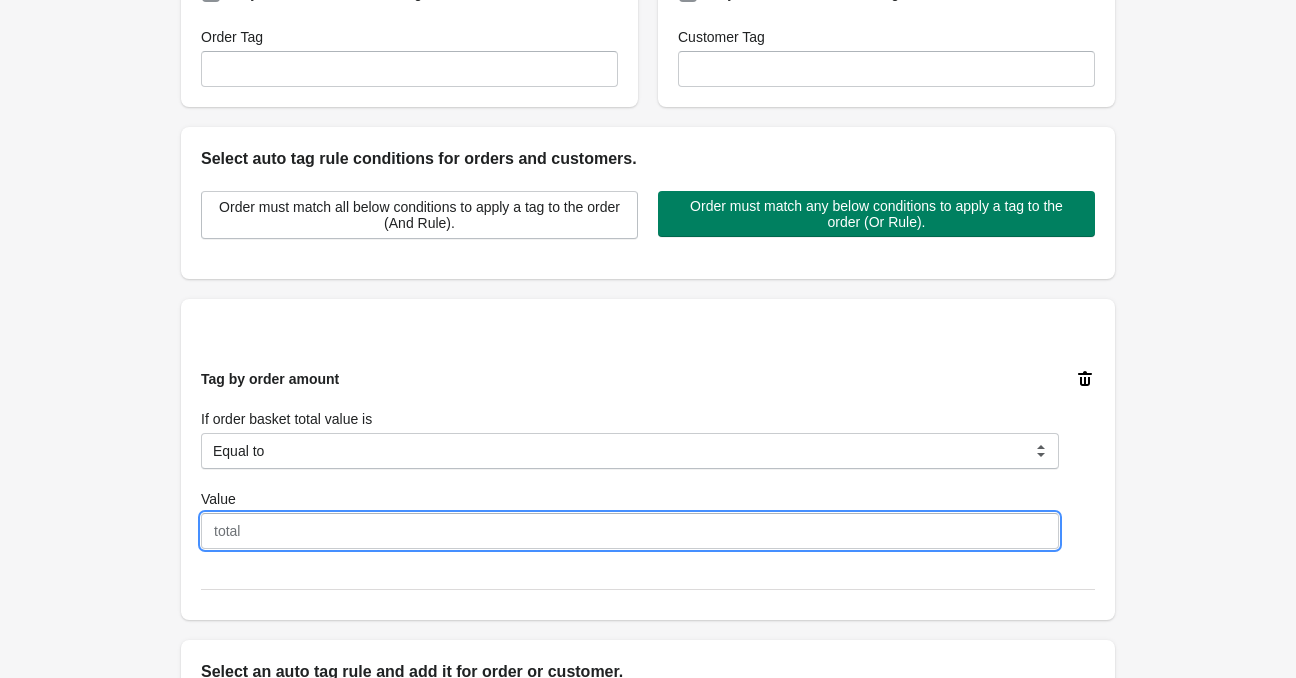 click on "Value" at bounding box center (630, 531) 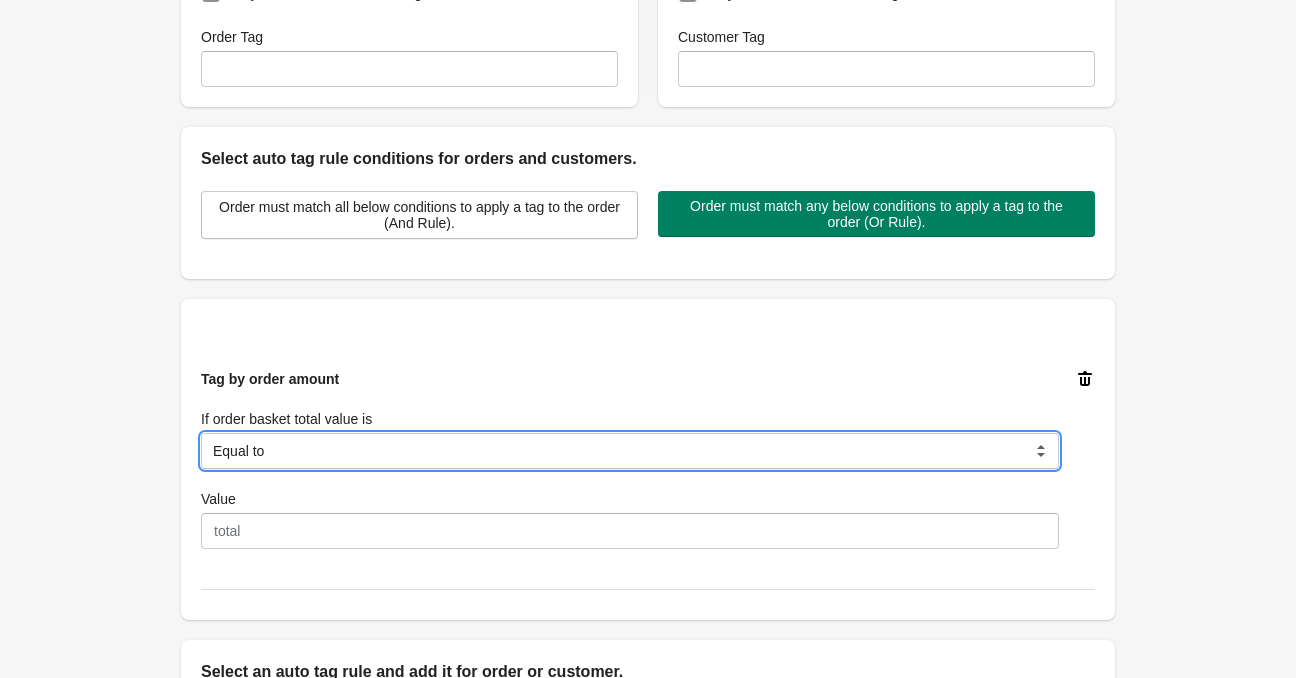 click on "Equal to Greater than Less than" at bounding box center (630, 451) 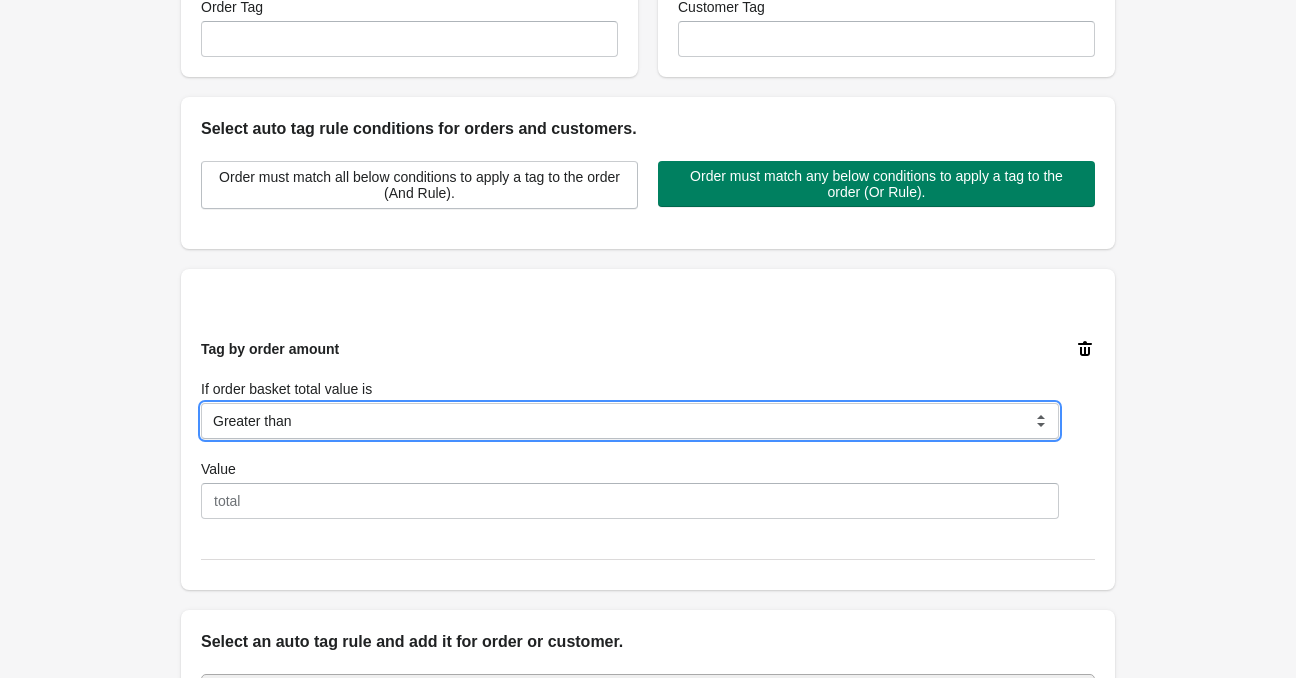 scroll, scrollTop: 400, scrollLeft: 0, axis: vertical 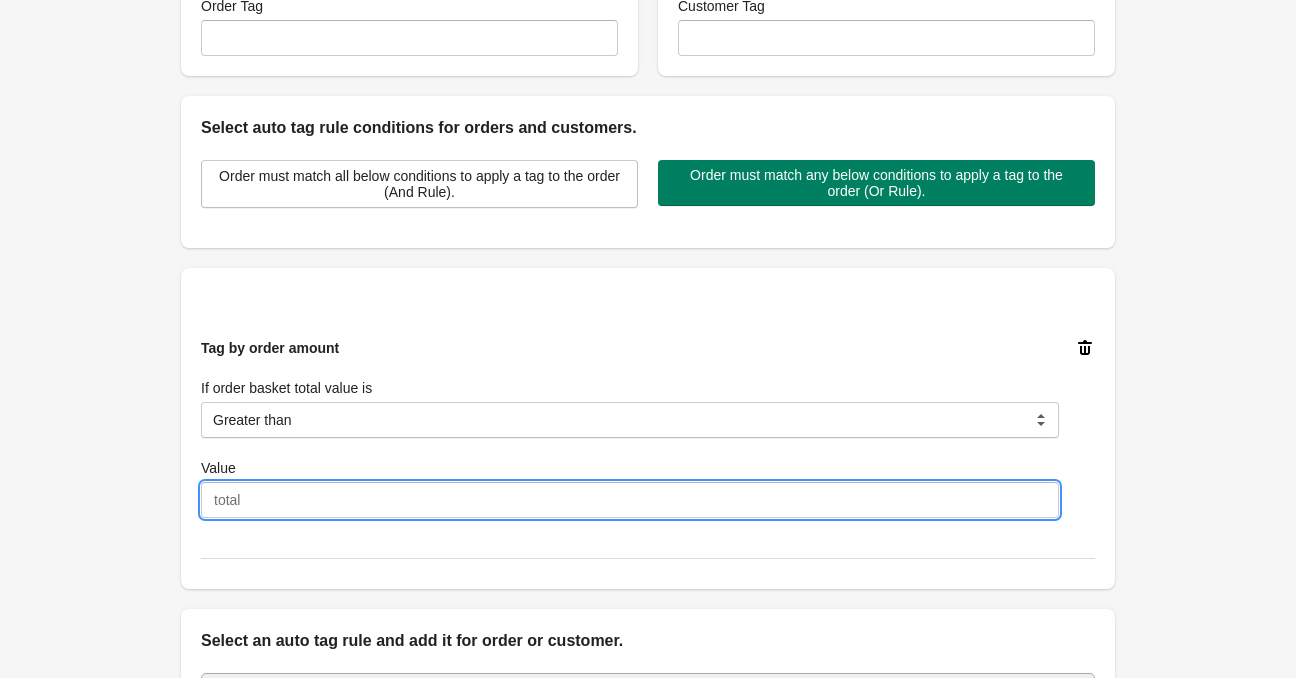 click on "Value" at bounding box center [630, 500] 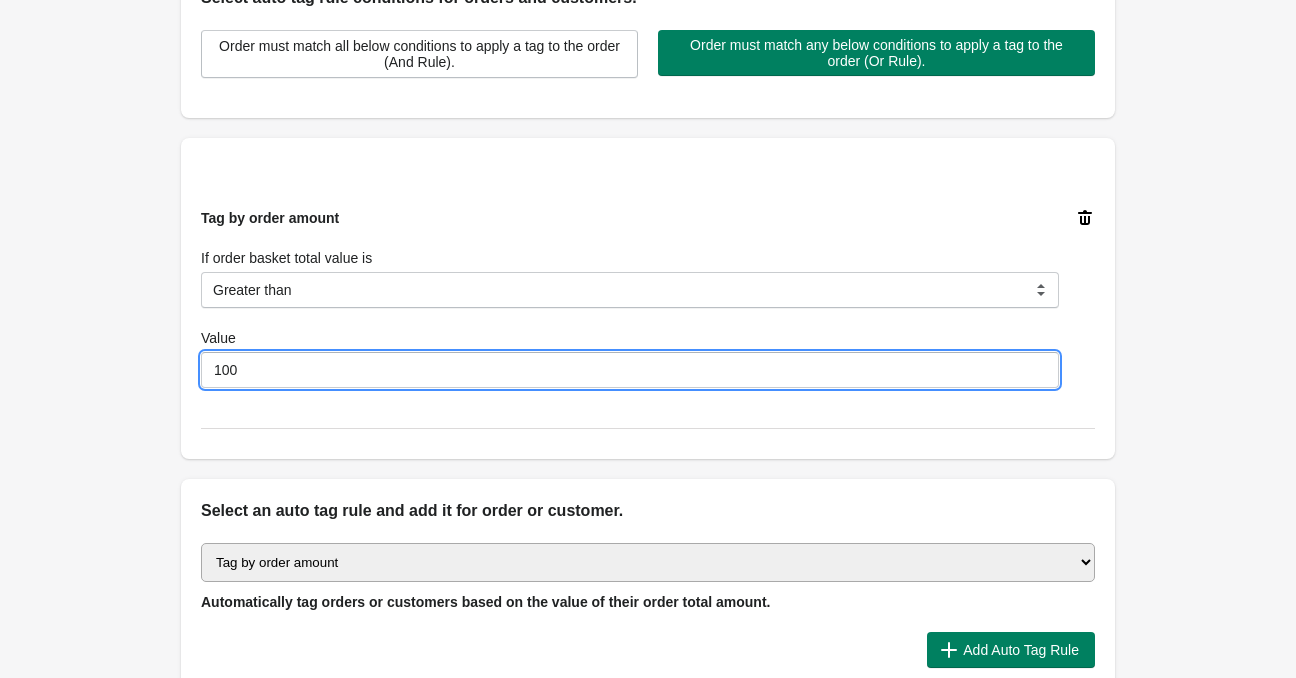 scroll, scrollTop: 686, scrollLeft: 0, axis: vertical 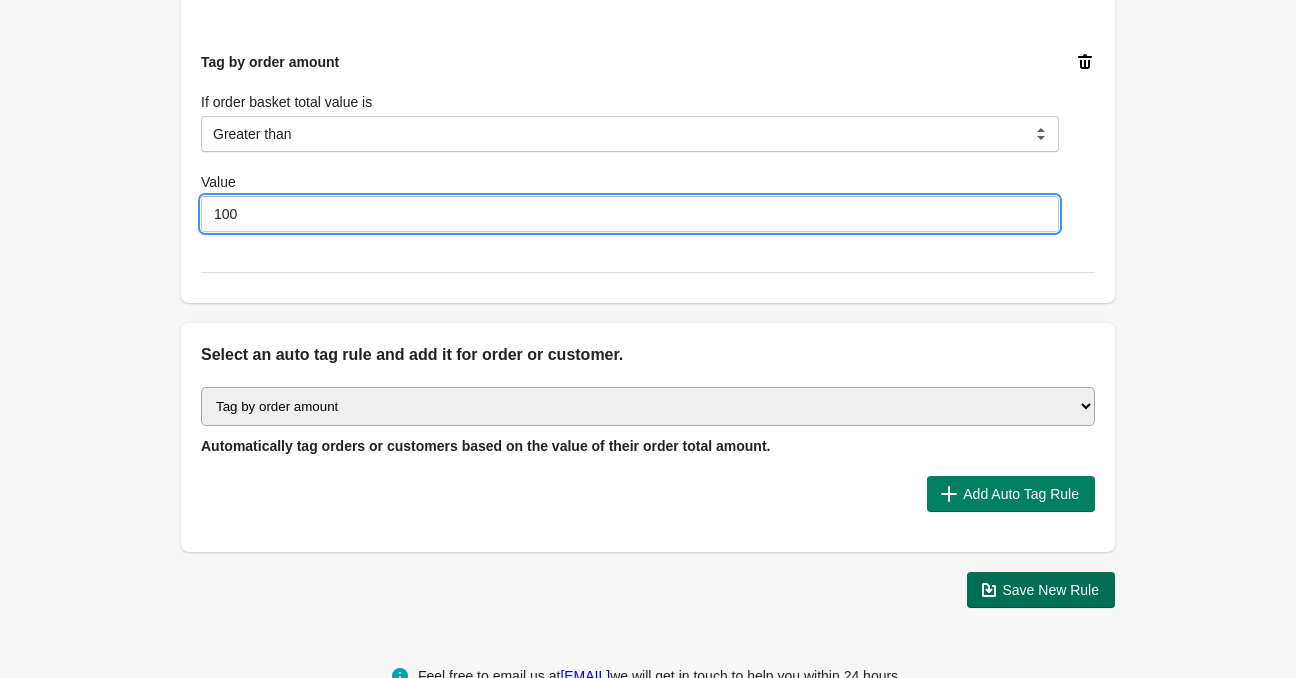 type on "100" 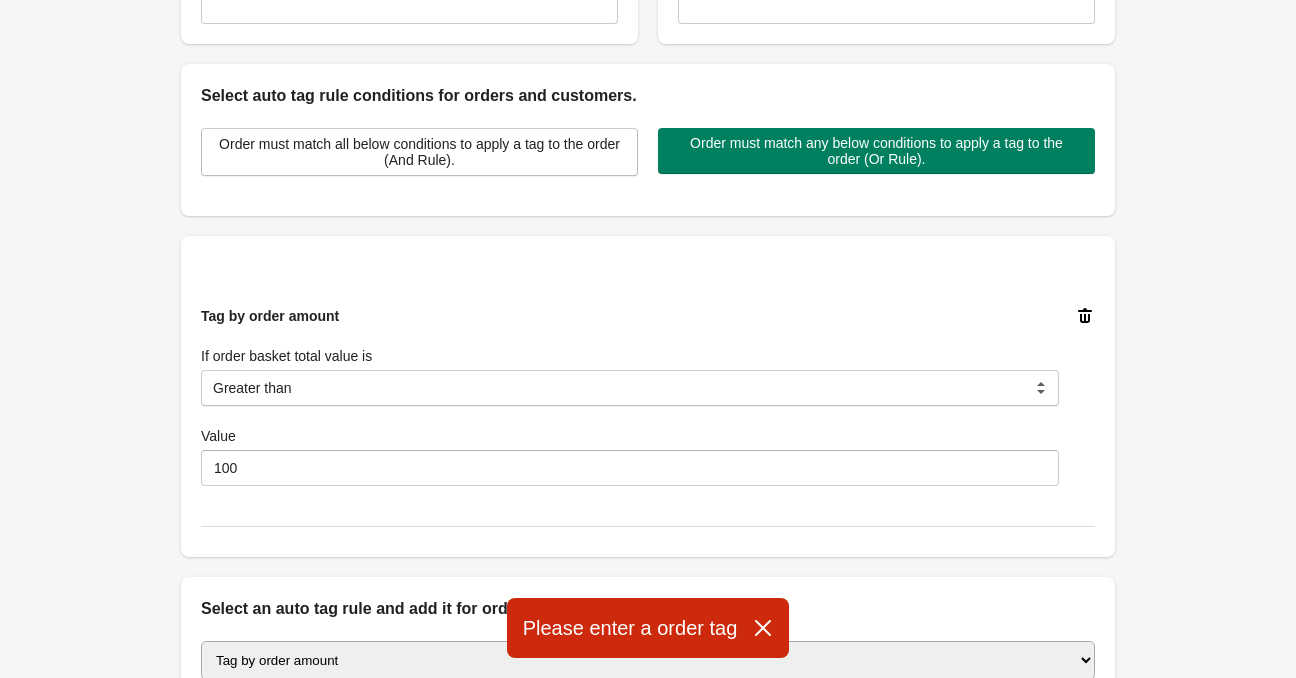 scroll, scrollTop: 0, scrollLeft: 0, axis: both 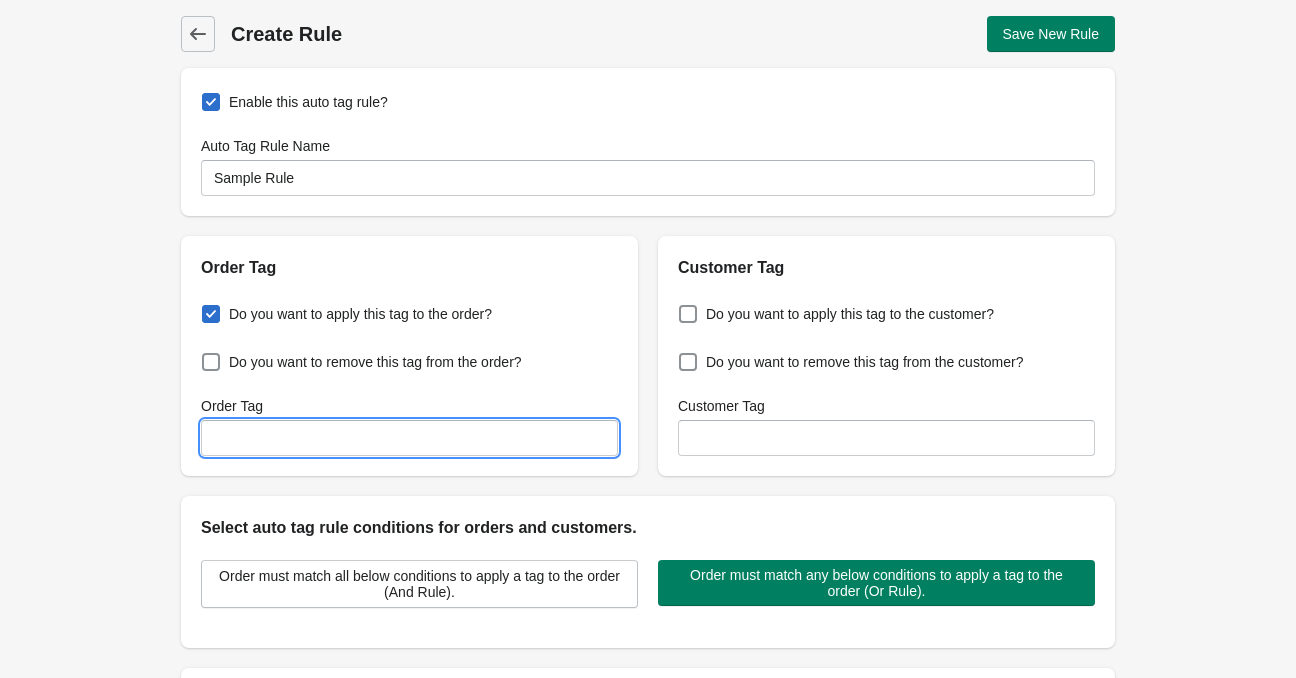 click on "Order Tag" at bounding box center [409, 438] 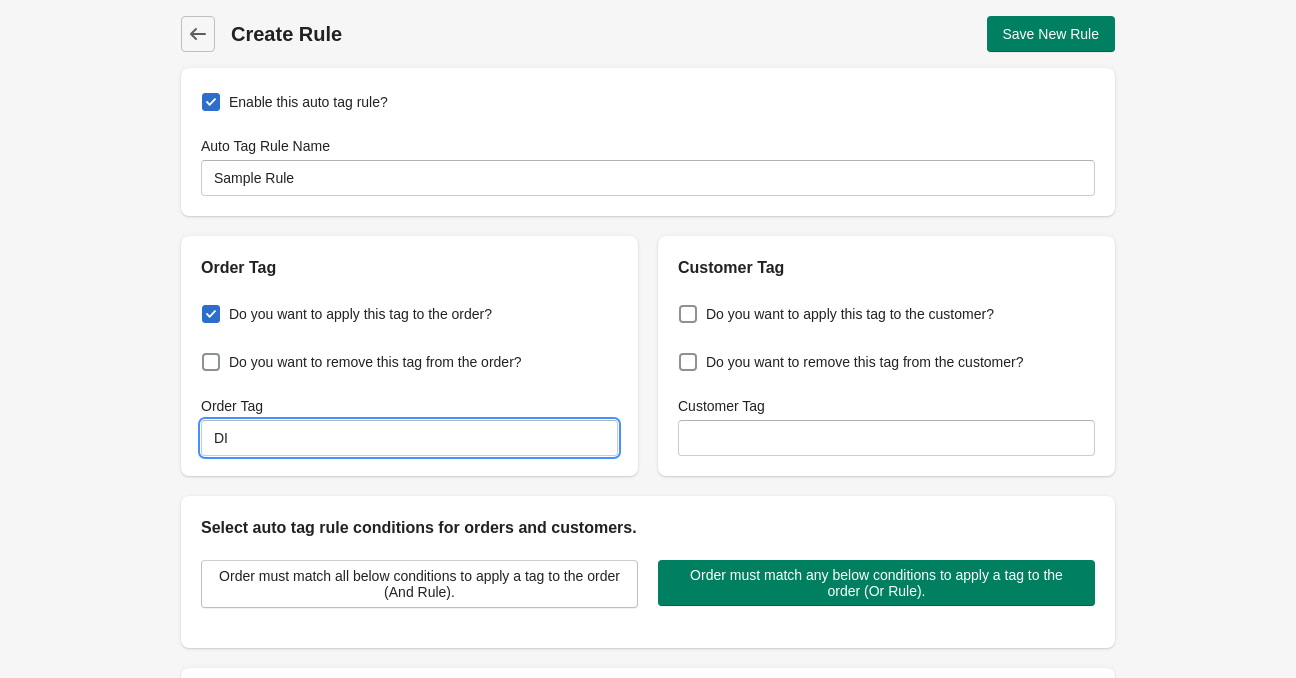 type on "D" 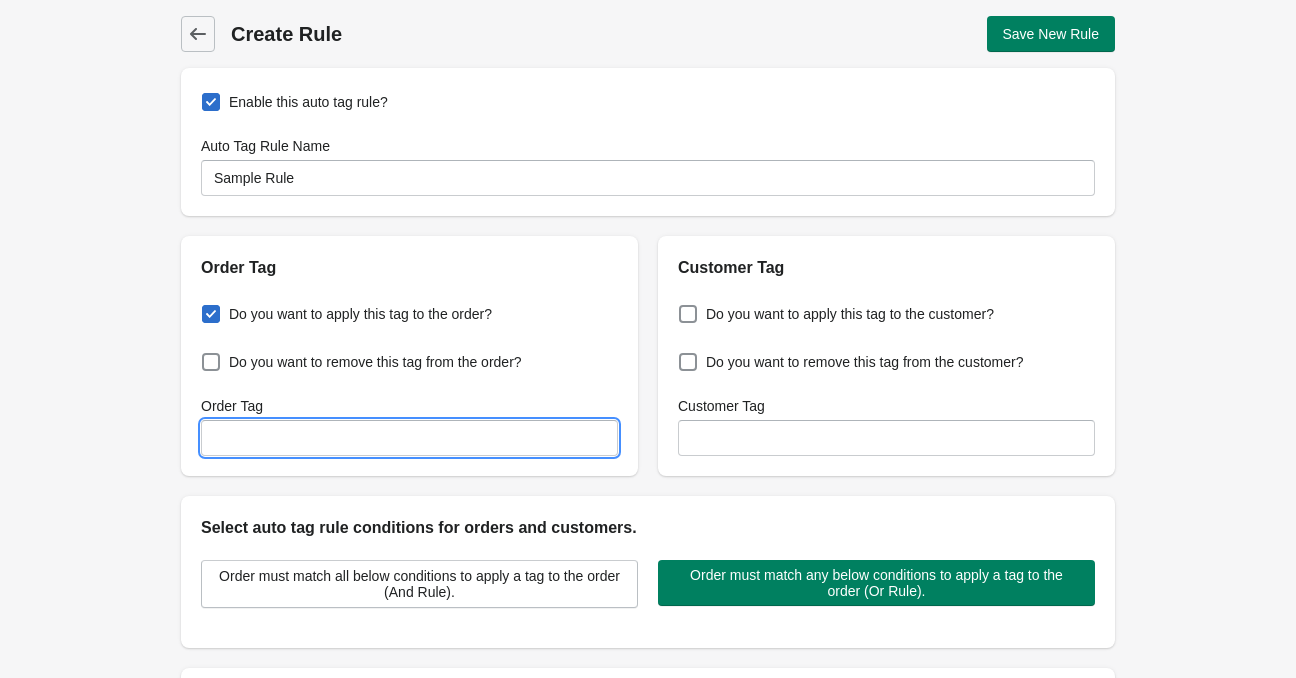 type on "S" 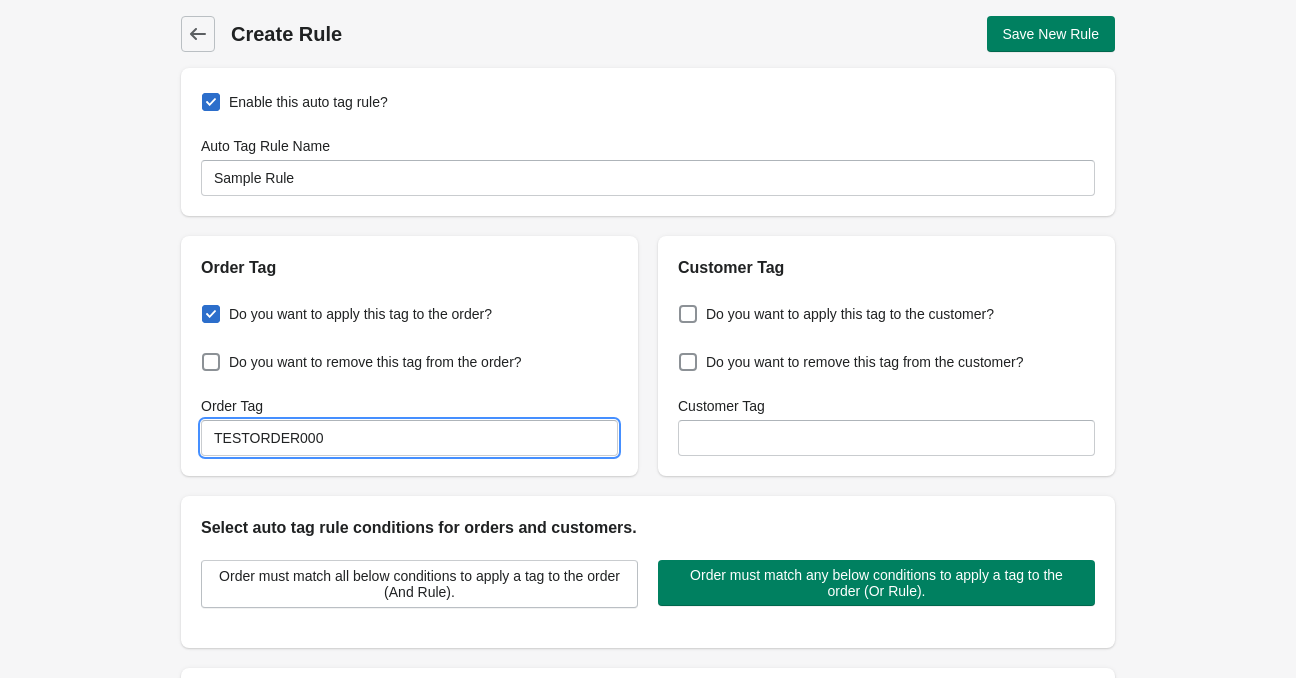scroll, scrollTop: 738, scrollLeft: 0, axis: vertical 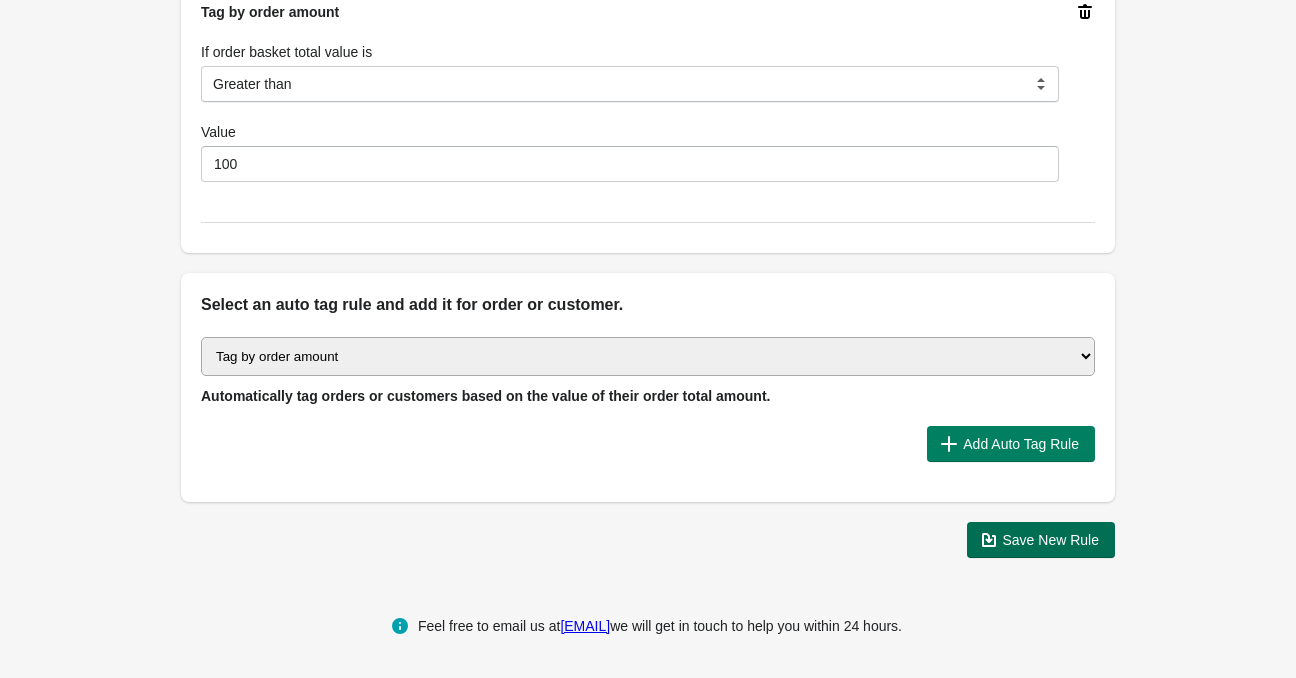 type on "TESTORDER000" 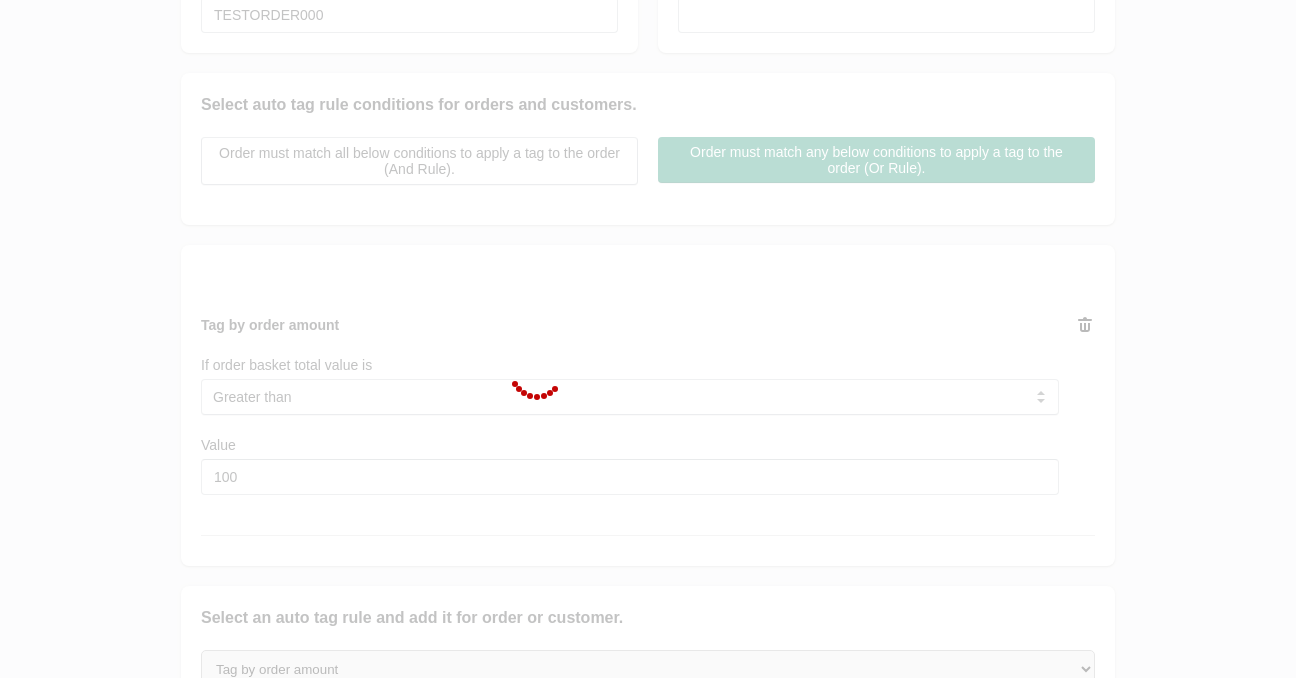 scroll, scrollTop: 0, scrollLeft: 0, axis: both 